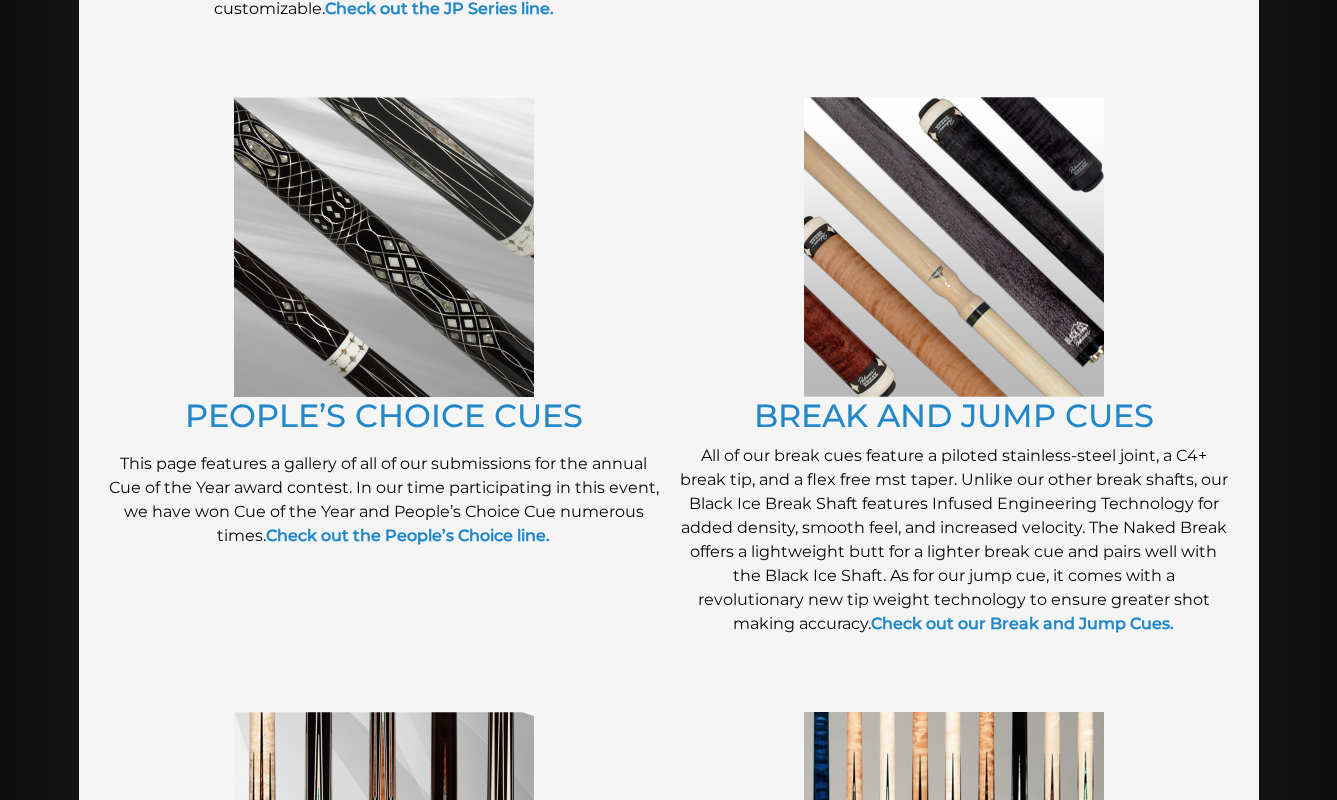 scroll, scrollTop: 1563, scrollLeft: 0, axis: vertical 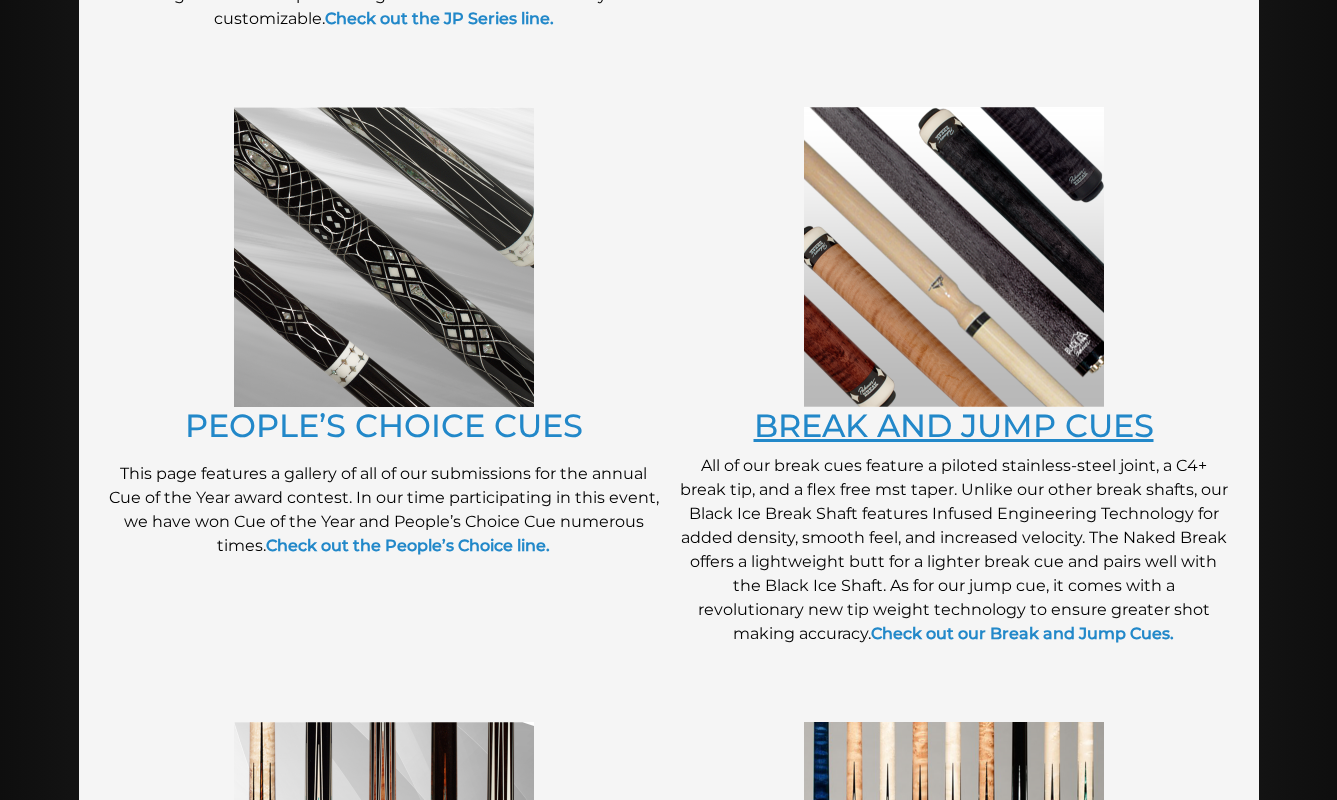 drag, startPoint x: 951, startPoint y: 401, endPoint x: 884, endPoint y: 418, distance: 69.12308 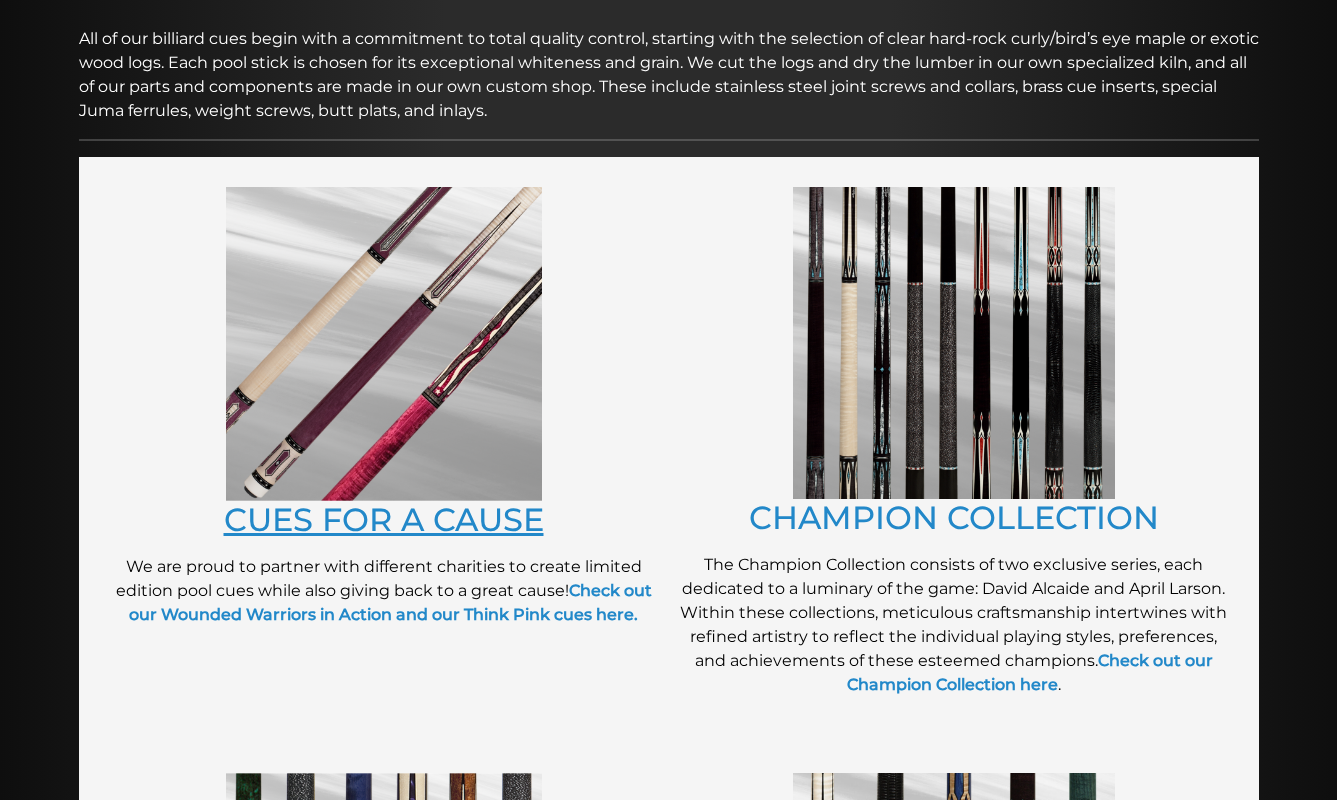 scroll, scrollTop: 310, scrollLeft: 0, axis: vertical 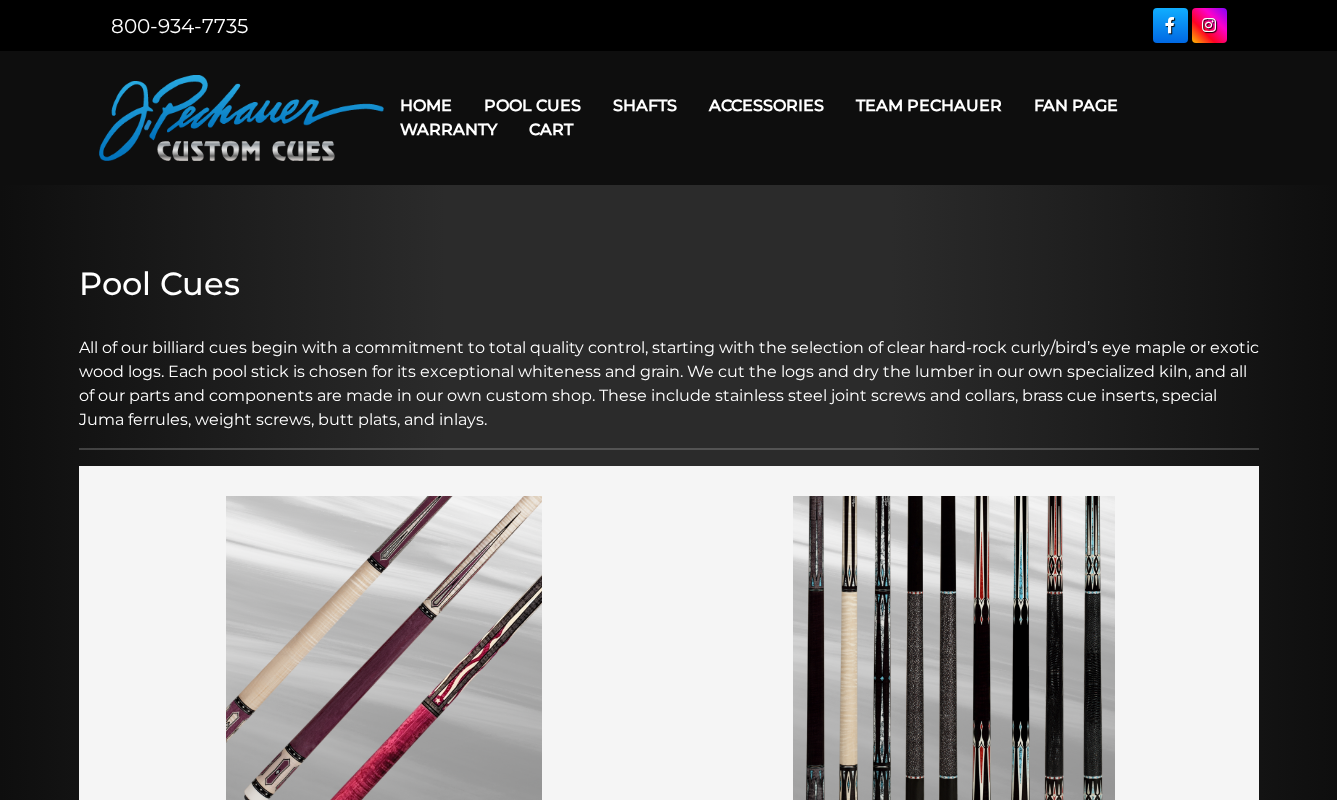 click on "Team Pechauer" at bounding box center (929, 105) 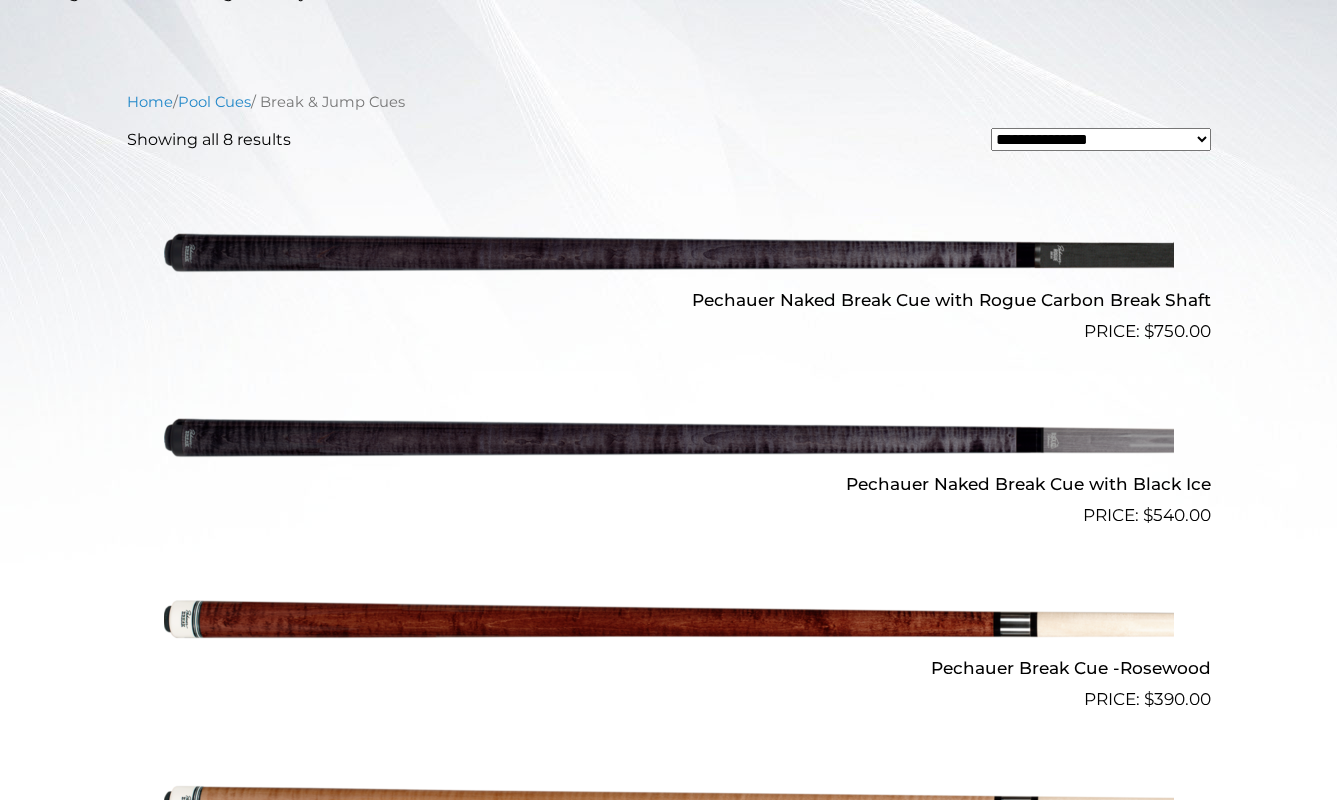 scroll, scrollTop: 575, scrollLeft: 0, axis: vertical 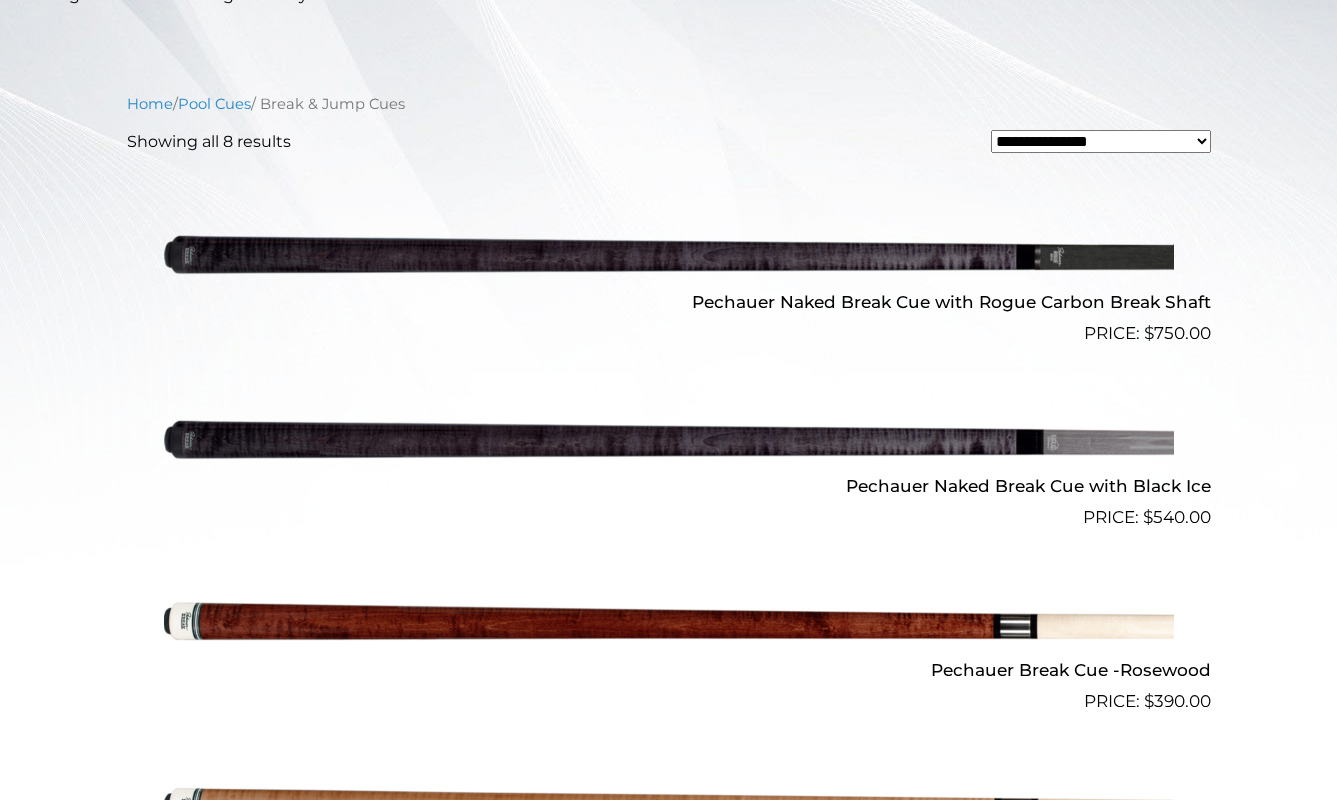click on "**********" at bounding box center [1101, 141] 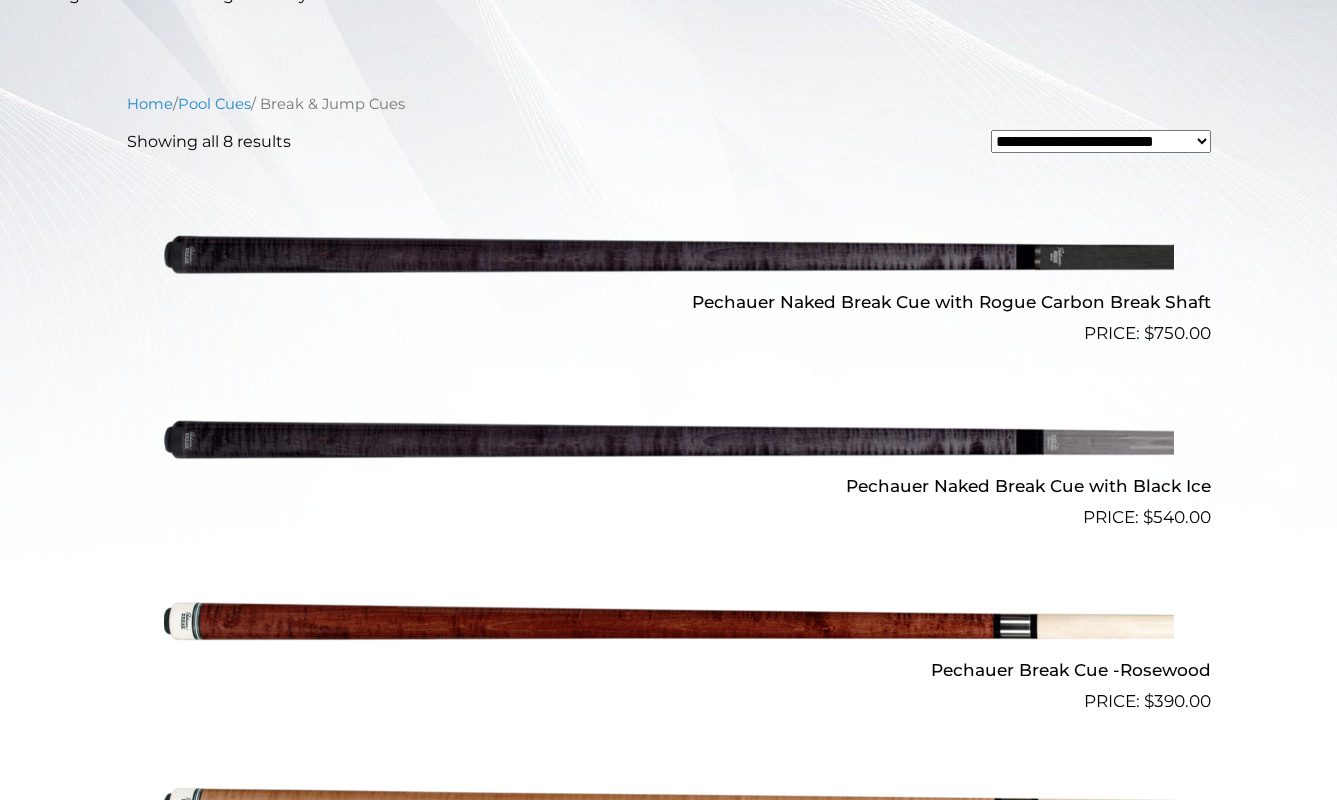 click on "**********" at bounding box center [1101, 141] 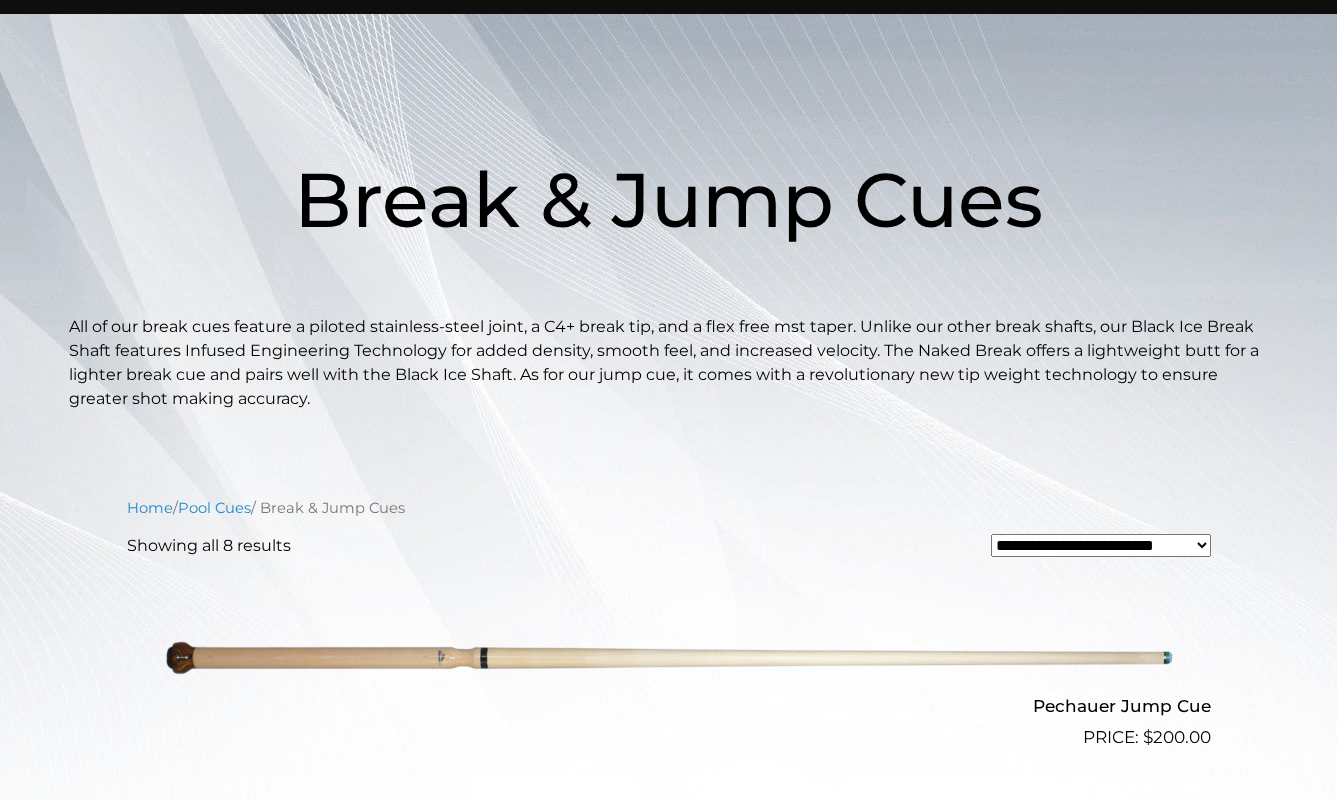scroll, scrollTop: 0, scrollLeft: 0, axis: both 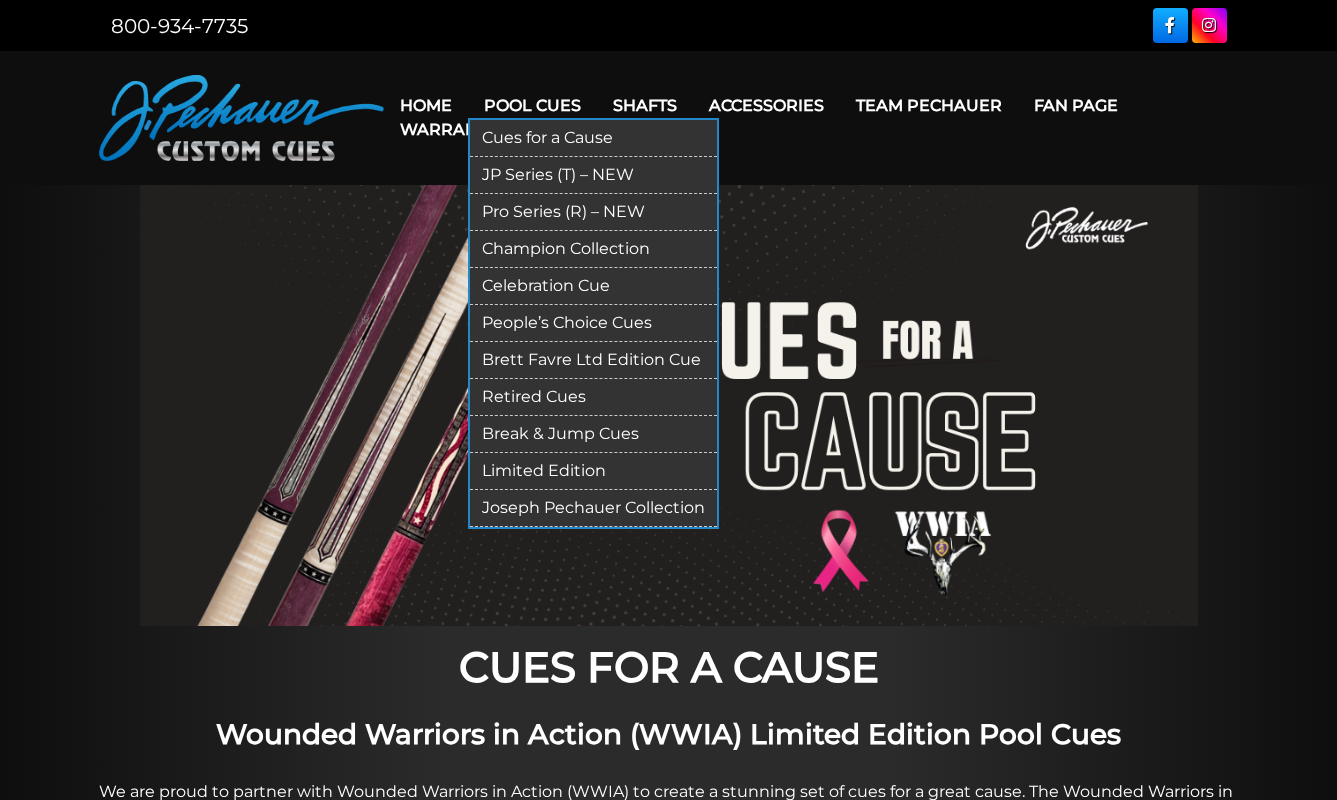 click on "JP Series (T) – NEW" at bounding box center (593, 175) 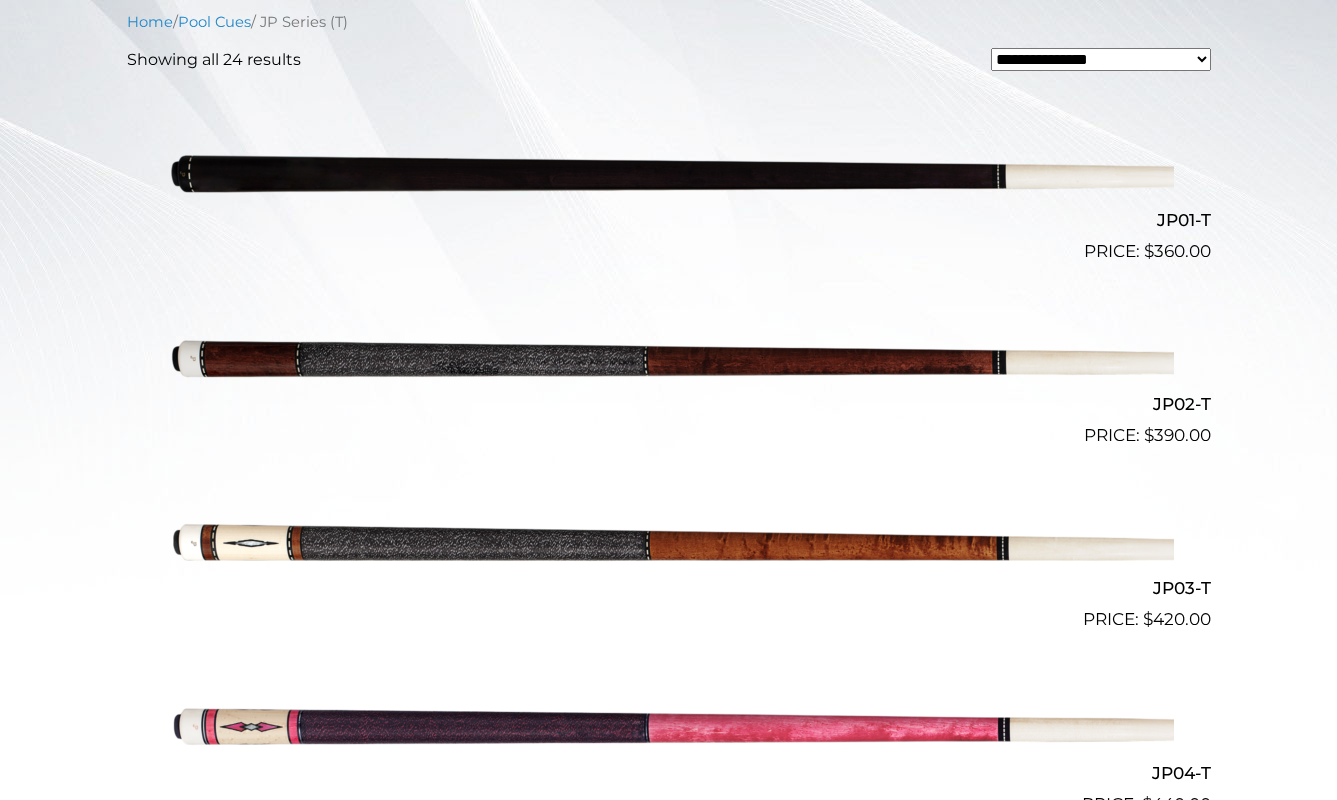scroll, scrollTop: 543, scrollLeft: 0, axis: vertical 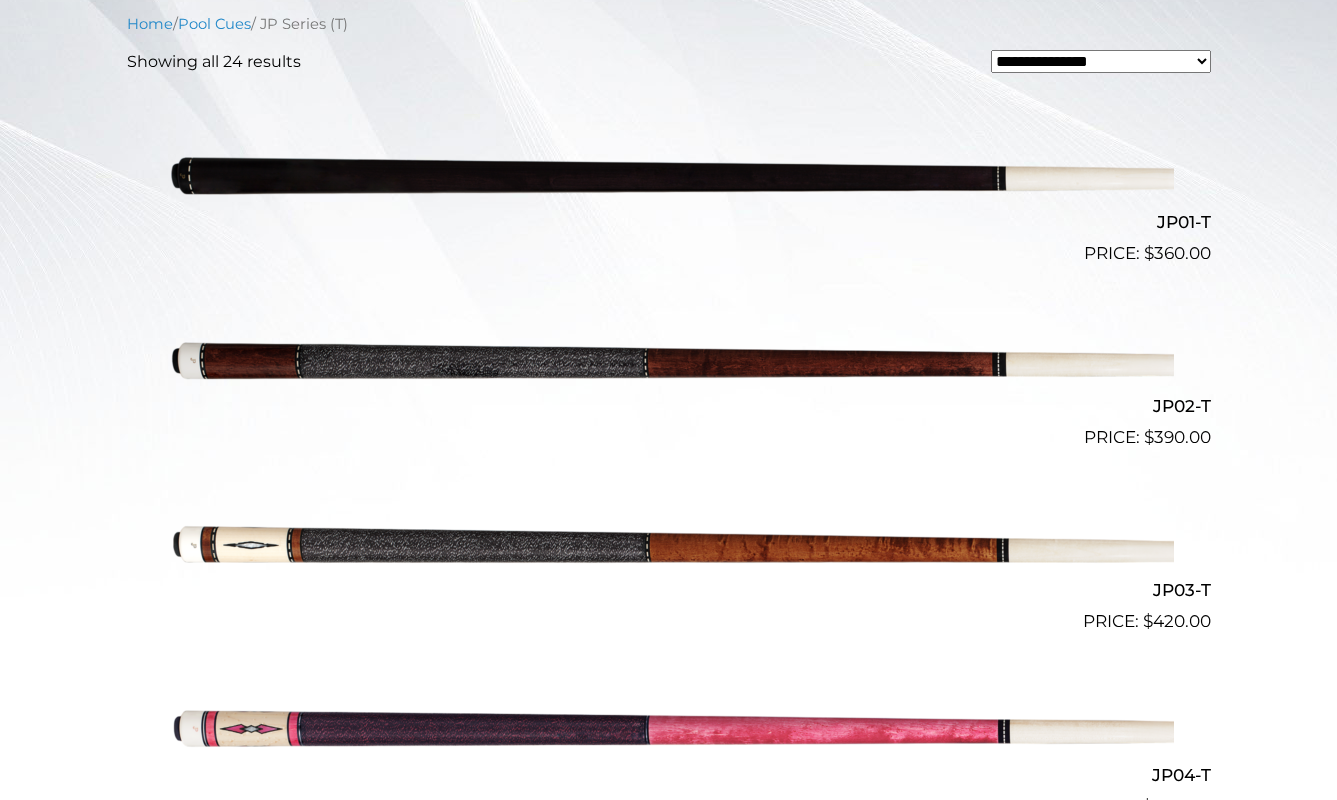 click on "**********" at bounding box center (1101, 61) 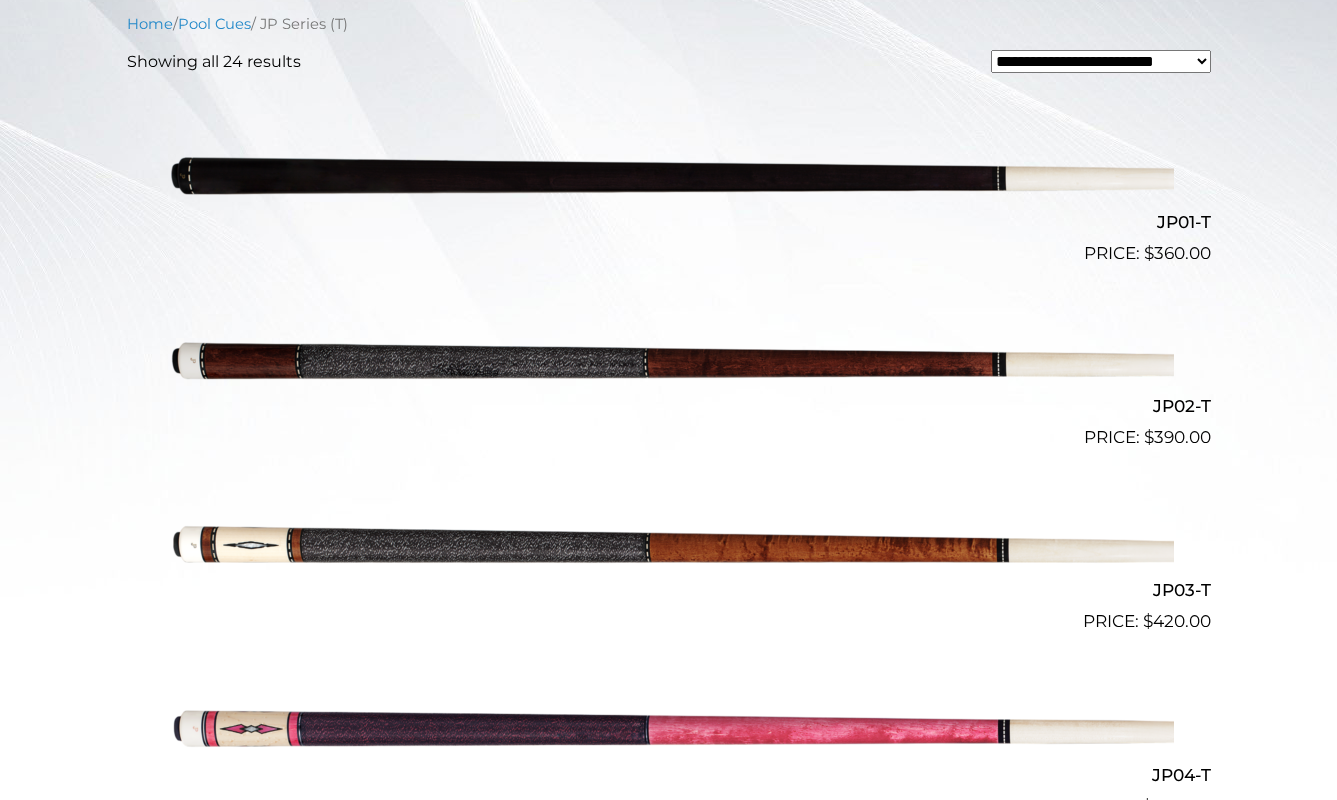click on "**********" at bounding box center [1101, 61] 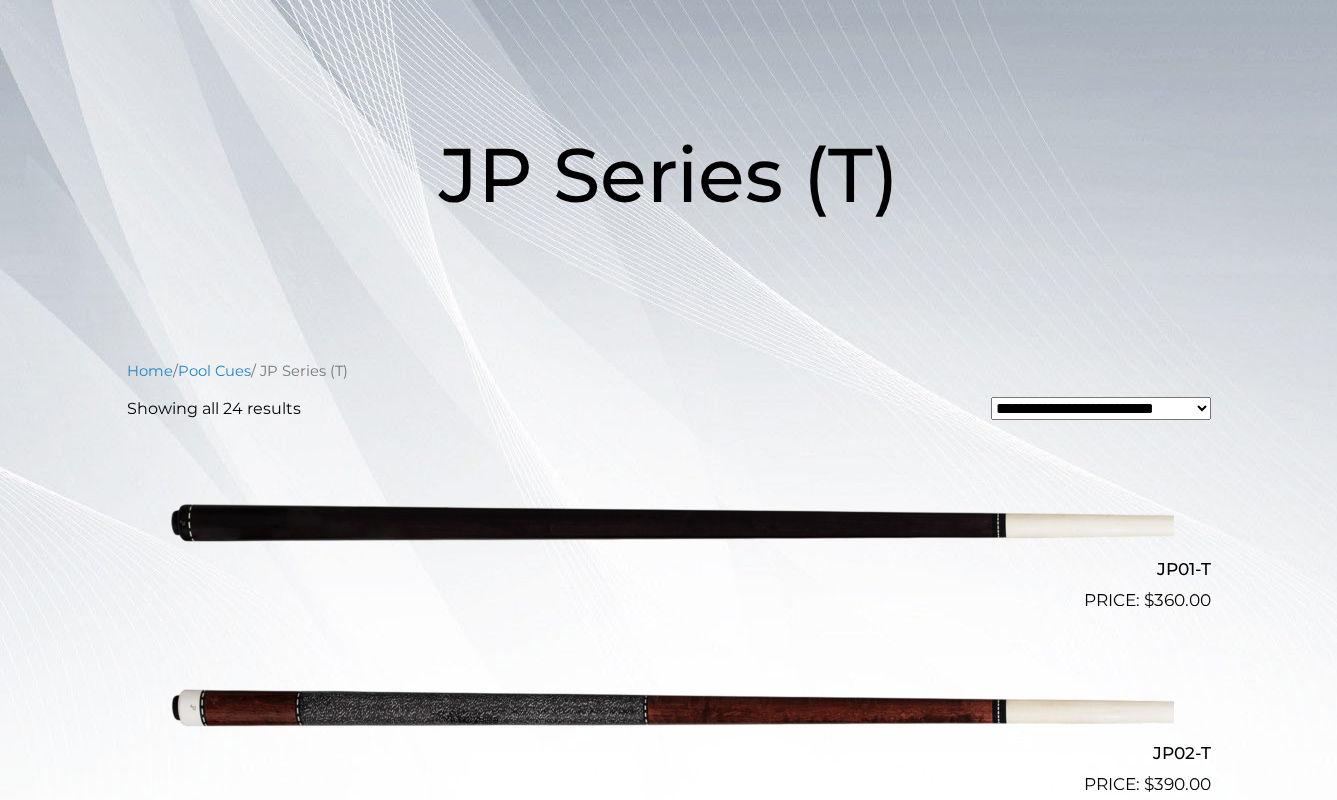 scroll, scrollTop: 0, scrollLeft: 0, axis: both 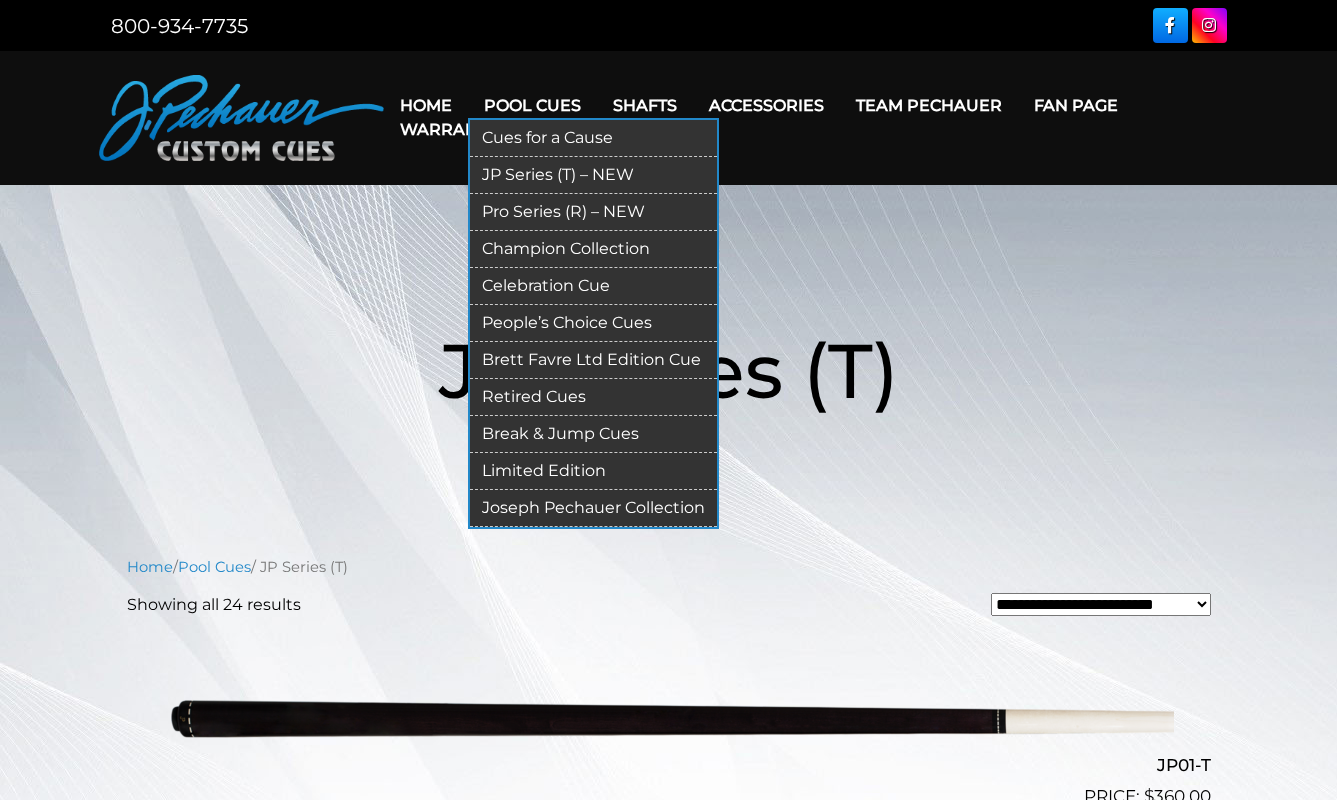 click on "Pro Series (R) – NEW" at bounding box center [593, 212] 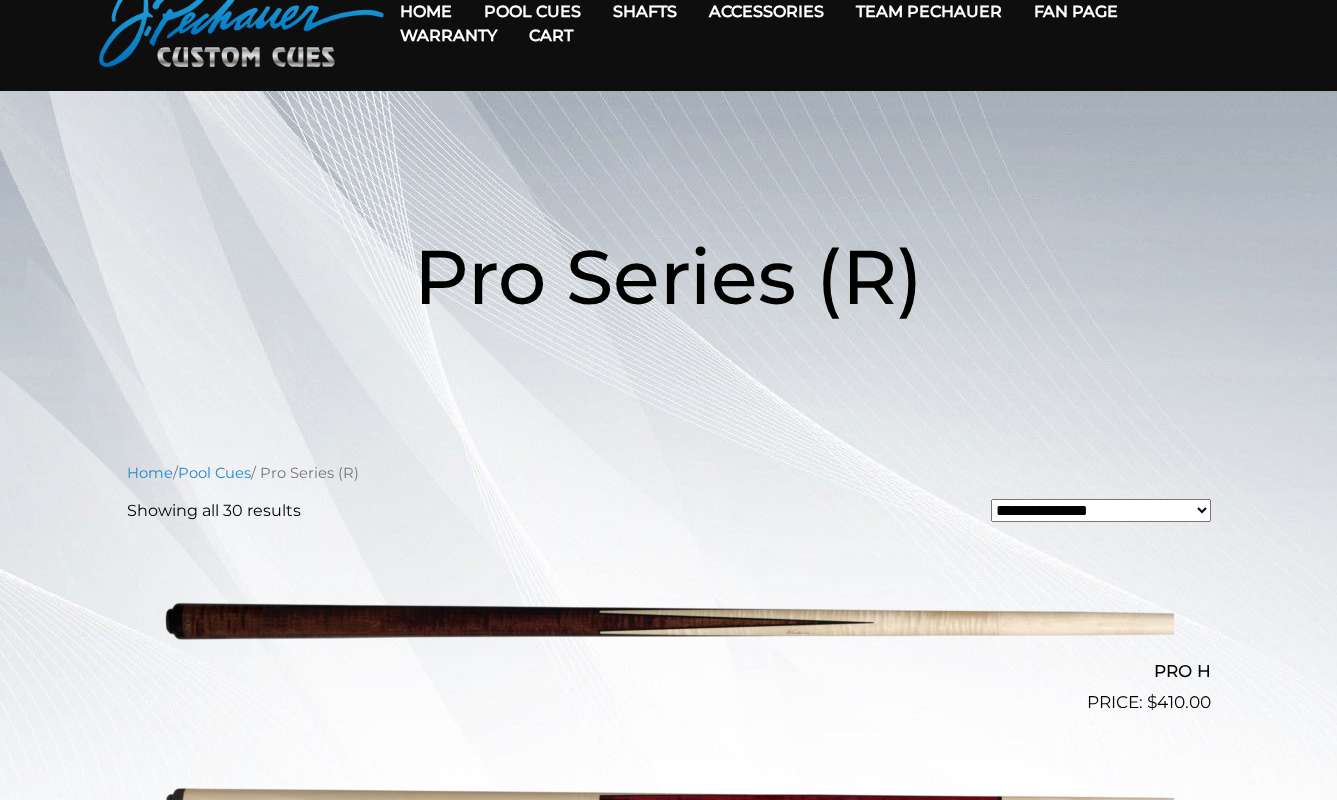 scroll, scrollTop: 100, scrollLeft: 0, axis: vertical 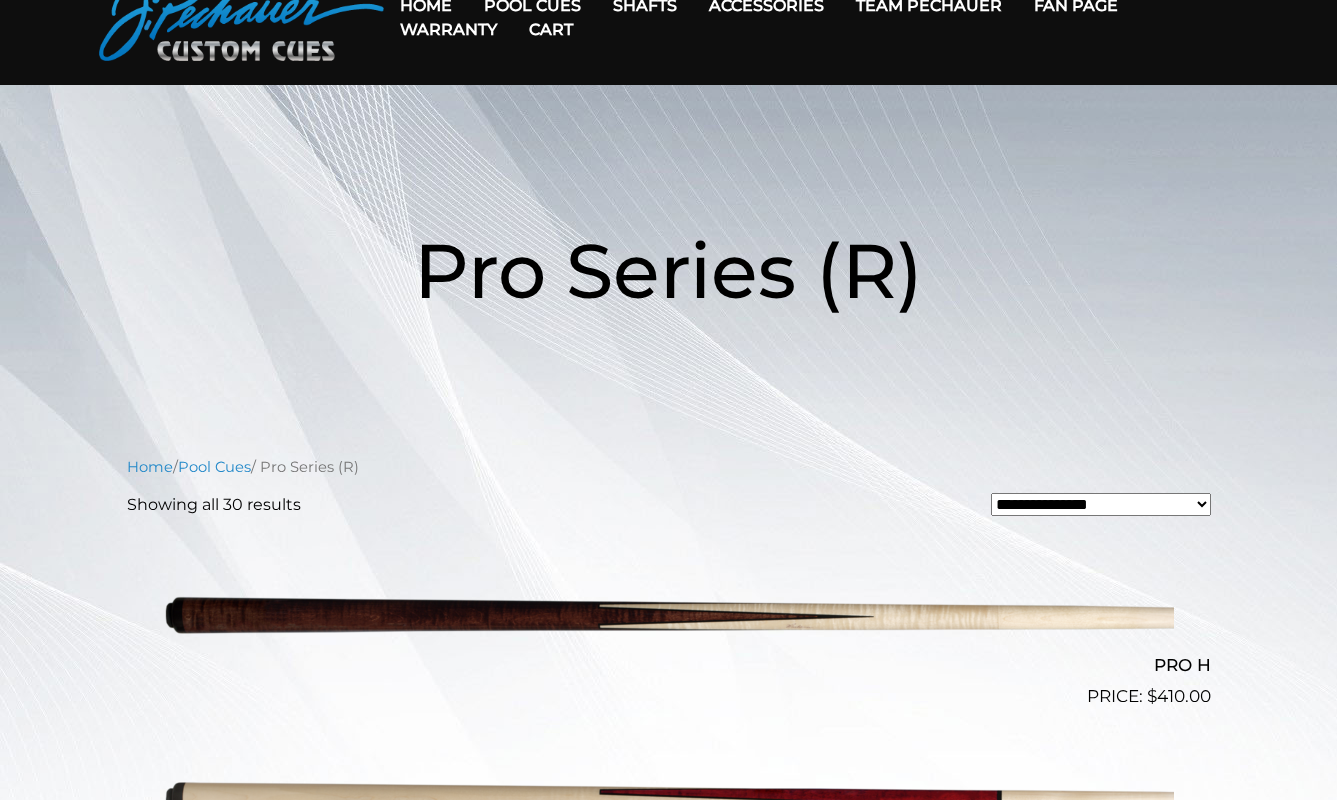 click on "**********" at bounding box center (1101, 504) 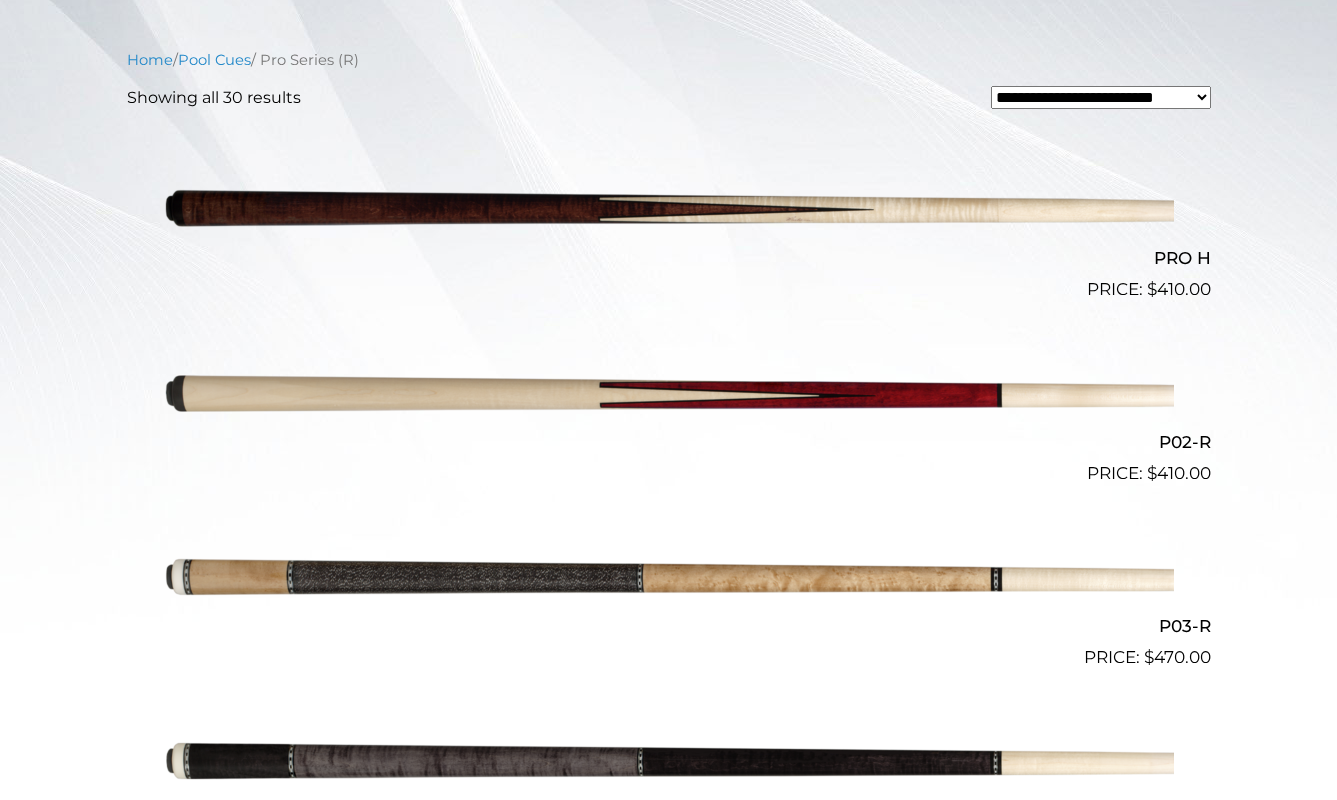 scroll, scrollTop: 525, scrollLeft: 0, axis: vertical 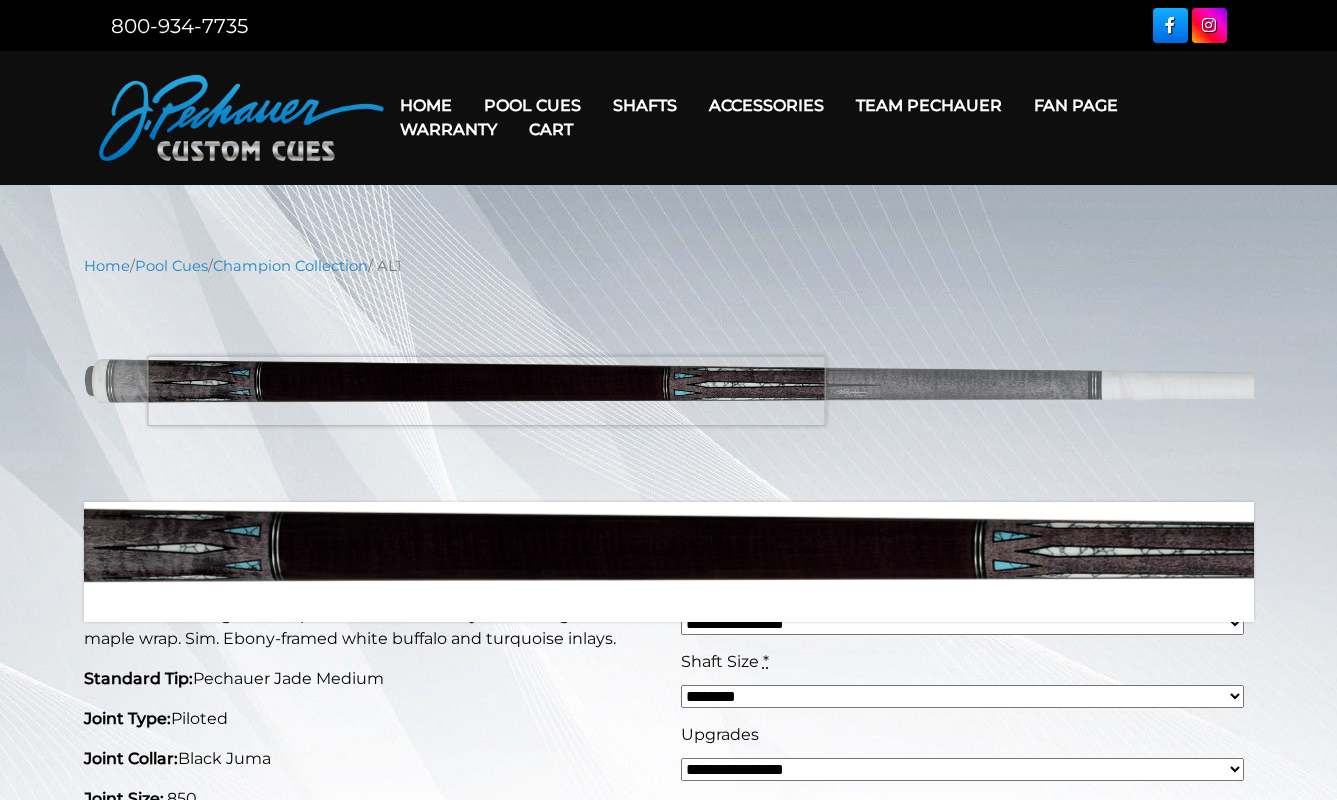 click at bounding box center (669, 389) 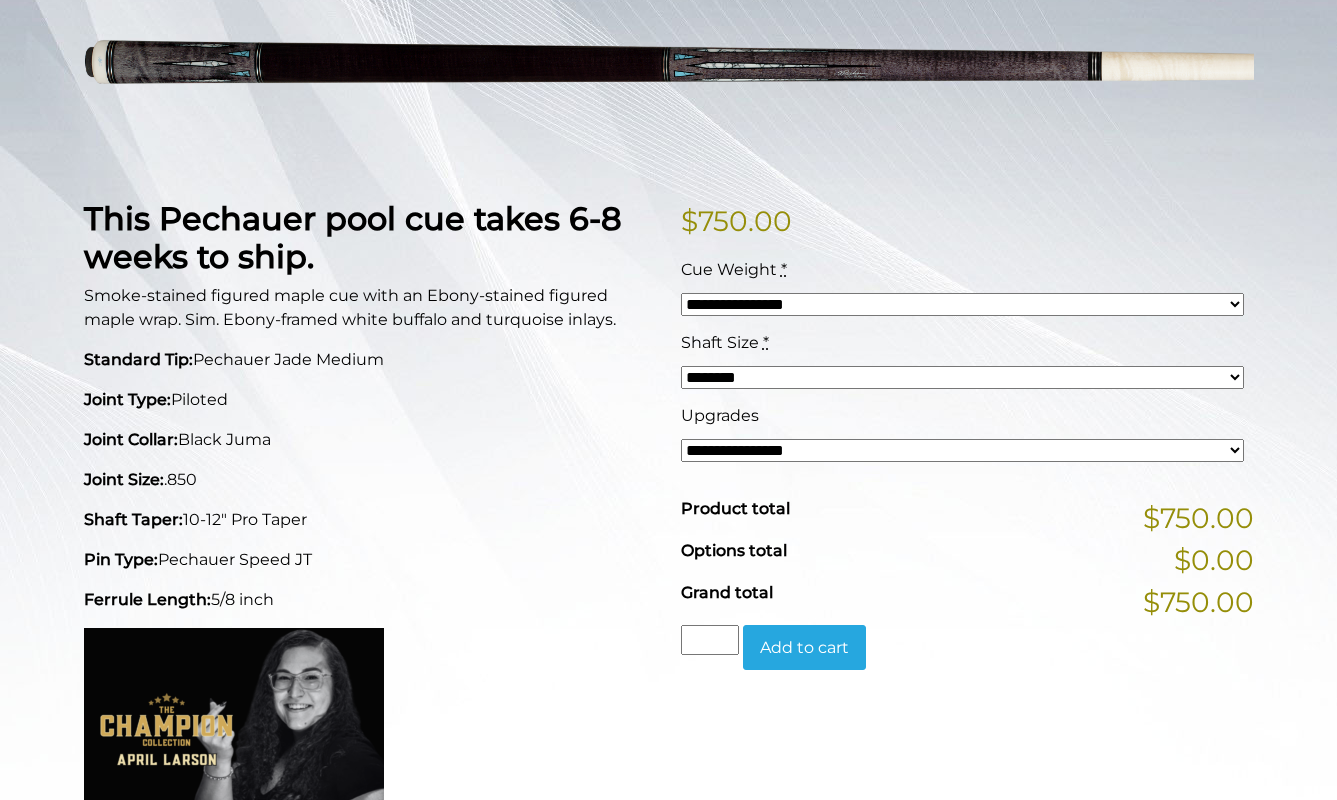 scroll, scrollTop: 324, scrollLeft: 0, axis: vertical 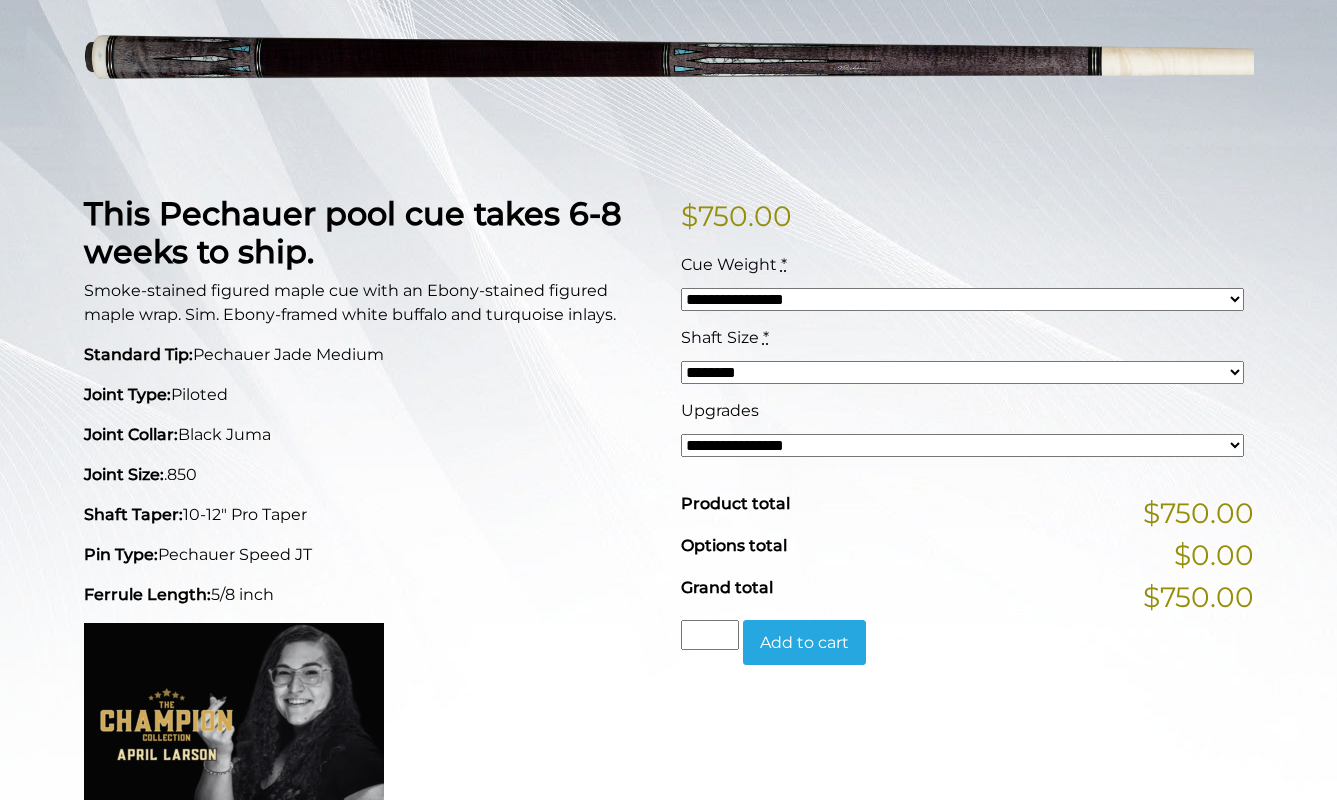 click on "**********" at bounding box center (962, 299) 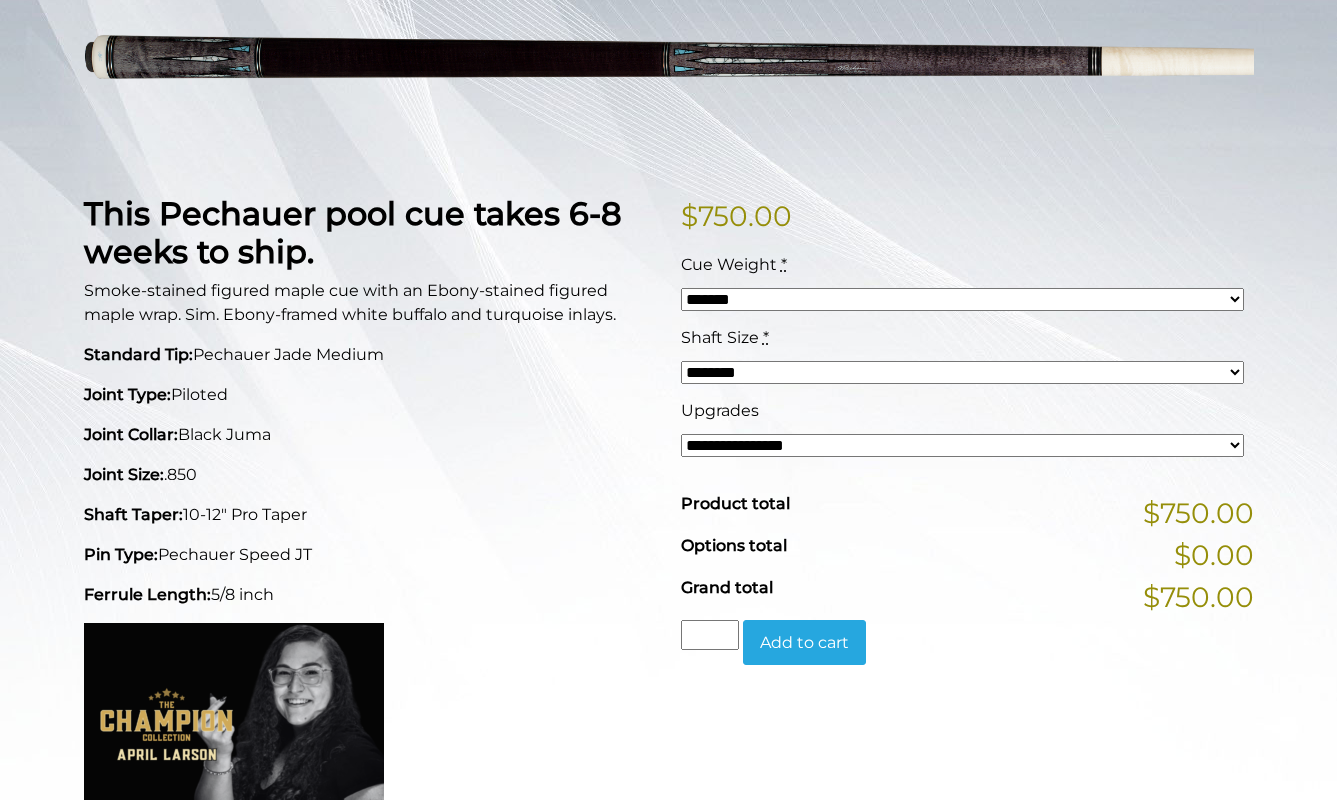 click on "**********" at bounding box center (962, 299) 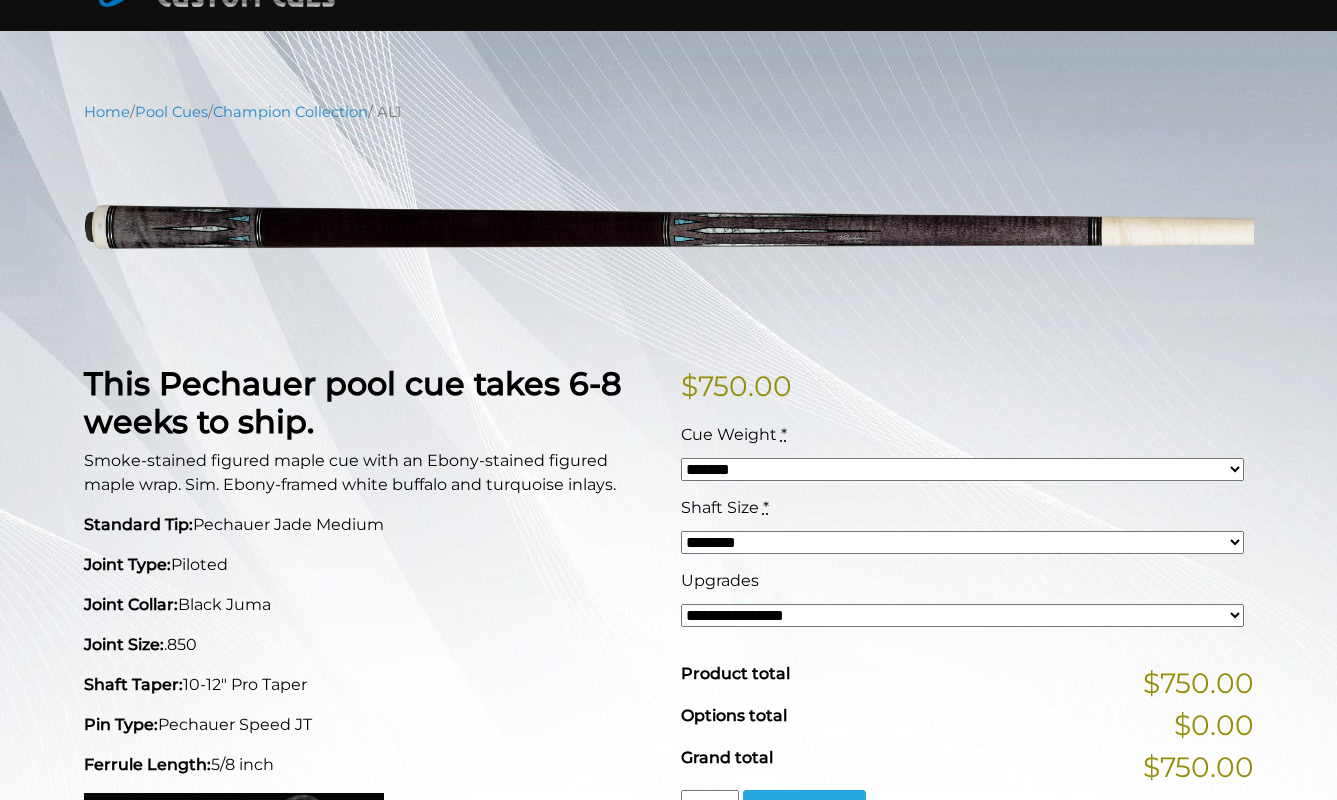 scroll, scrollTop: 0, scrollLeft: 0, axis: both 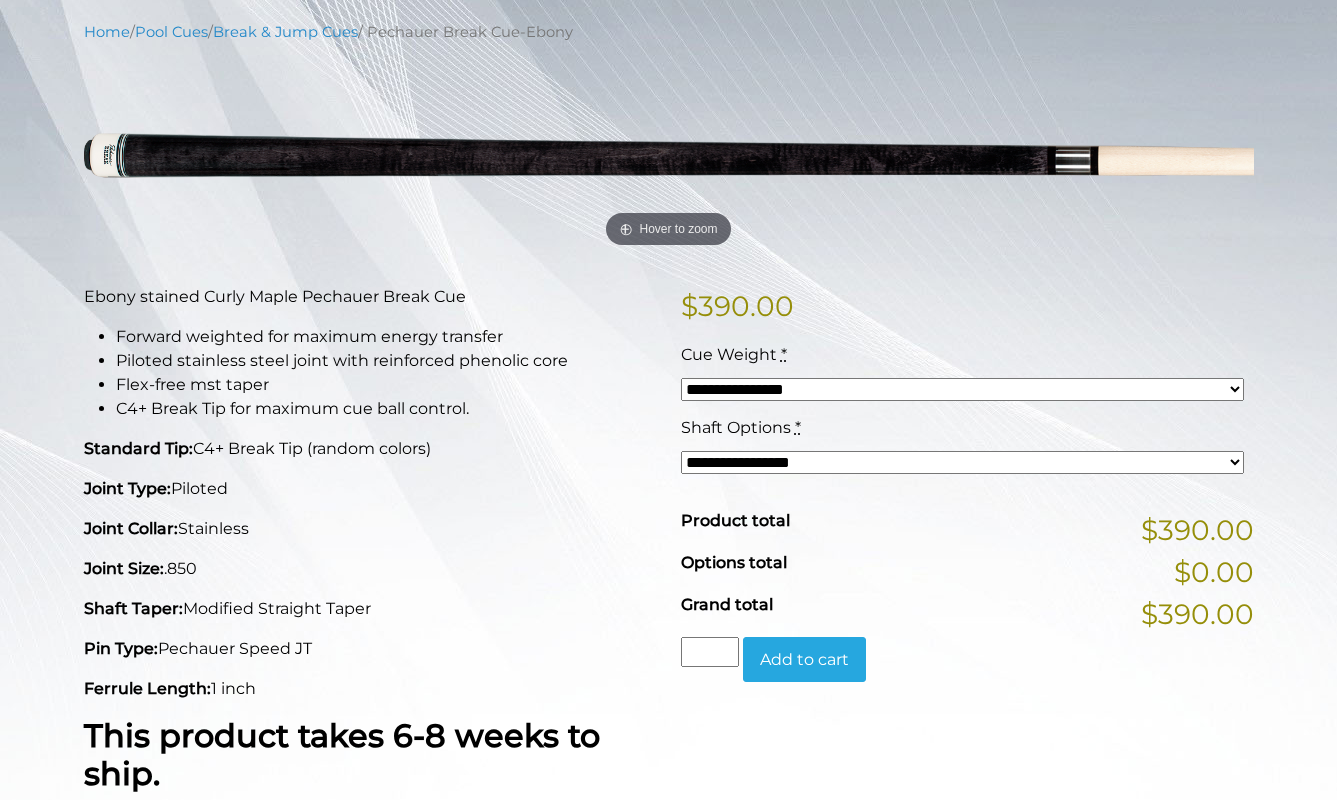 click on "**********" at bounding box center (962, 389) 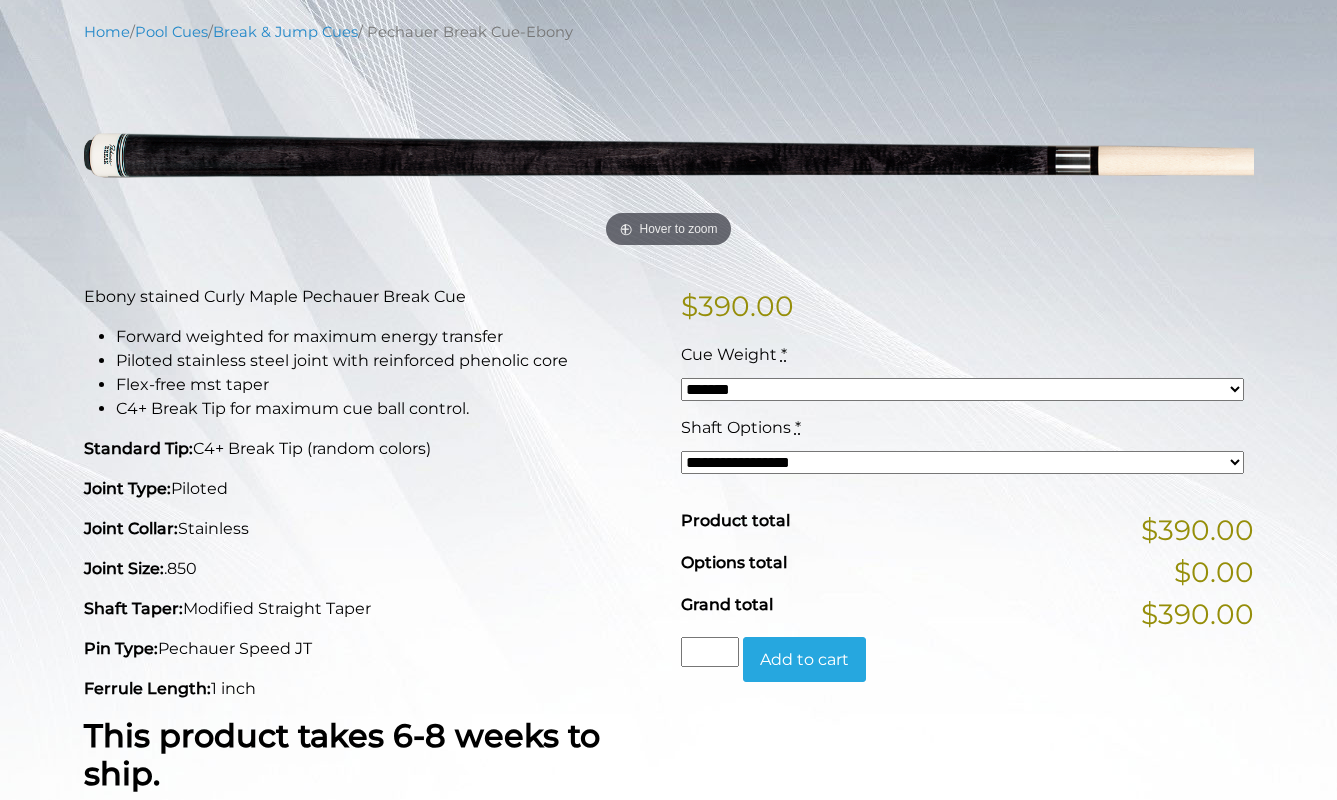 click on "**********" at bounding box center [962, 389] 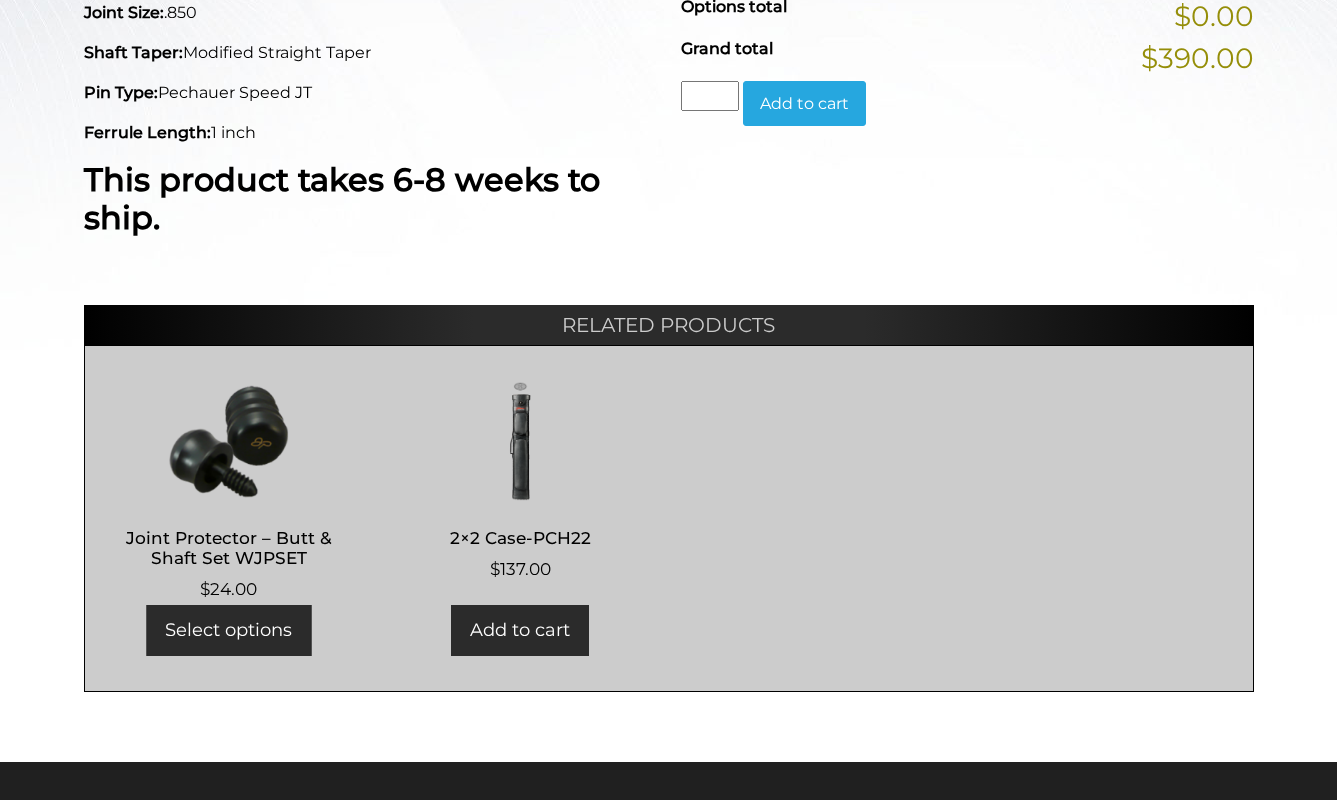 scroll, scrollTop: 805, scrollLeft: 0, axis: vertical 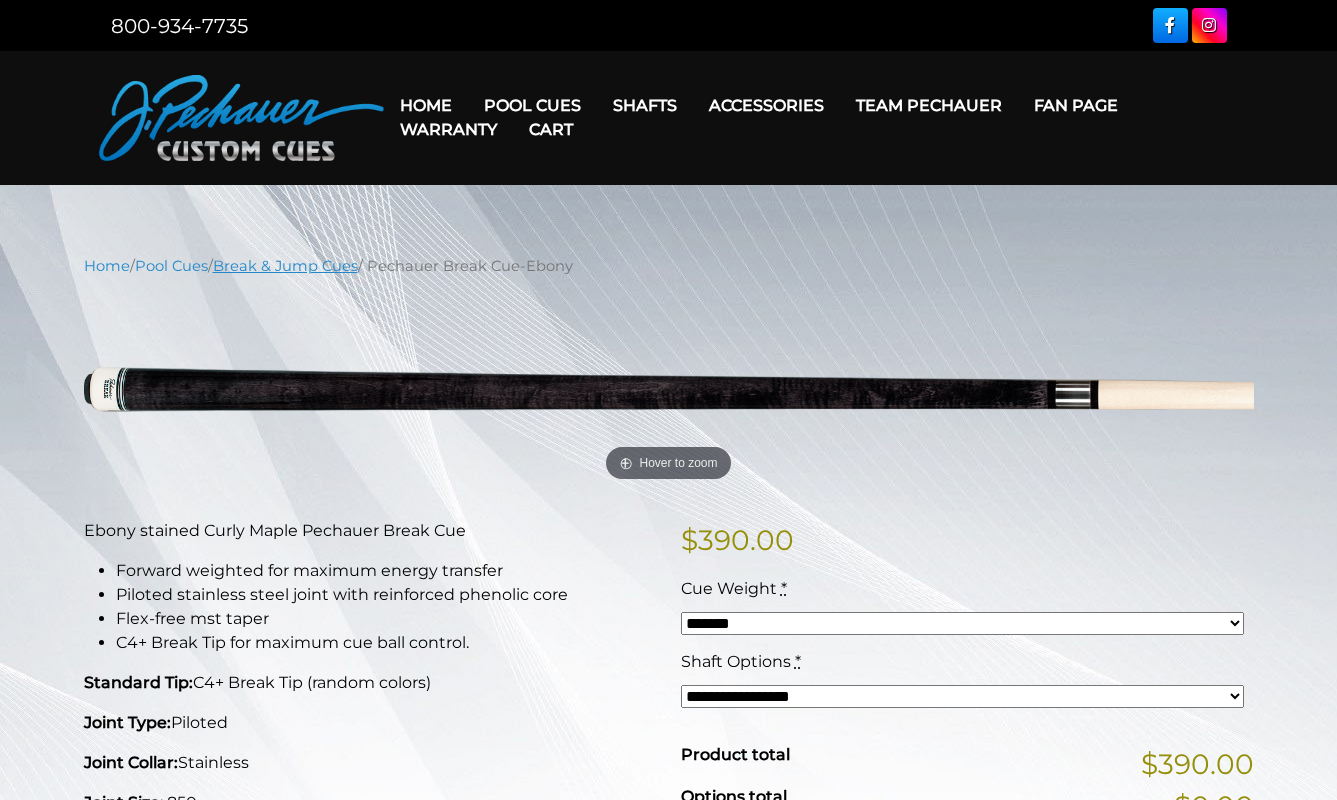 click on "Break & Jump Cues" at bounding box center (285, 266) 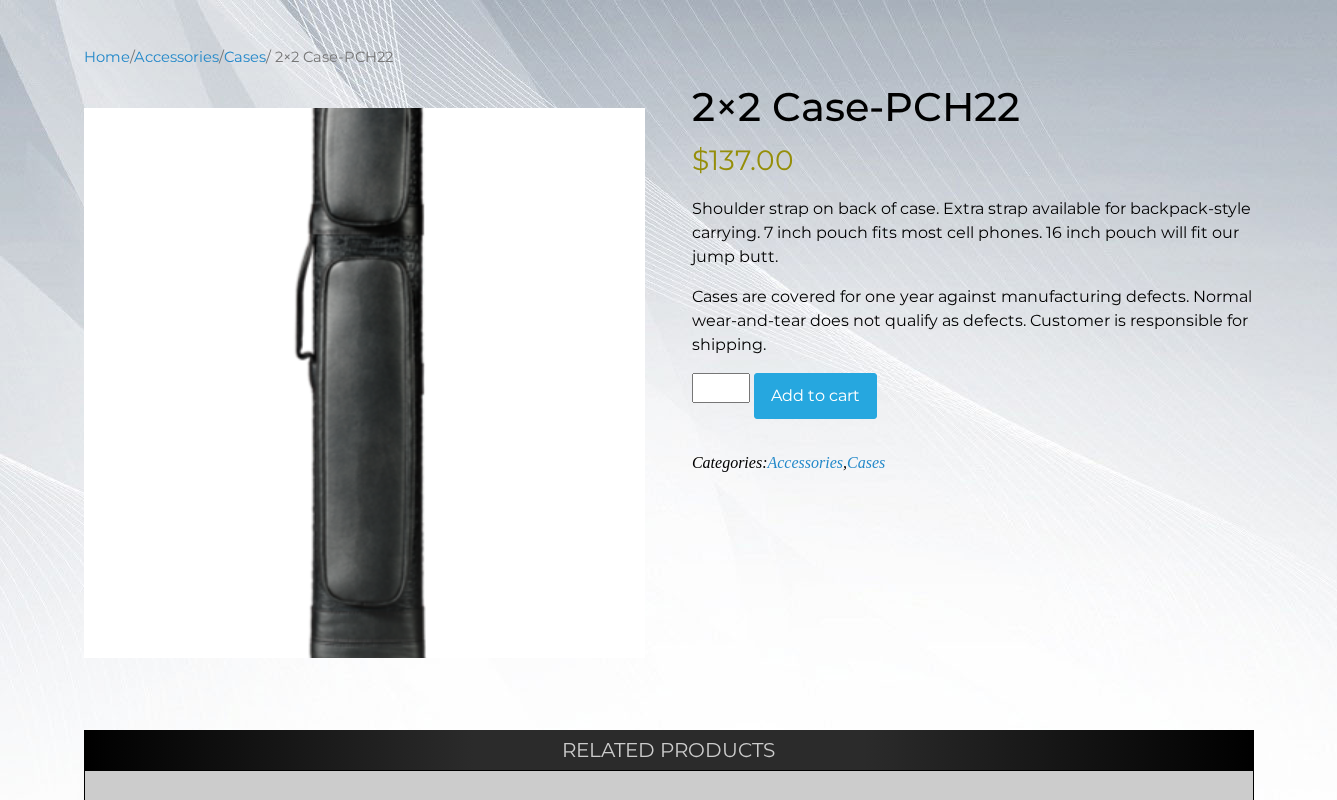 scroll, scrollTop: 211, scrollLeft: 0, axis: vertical 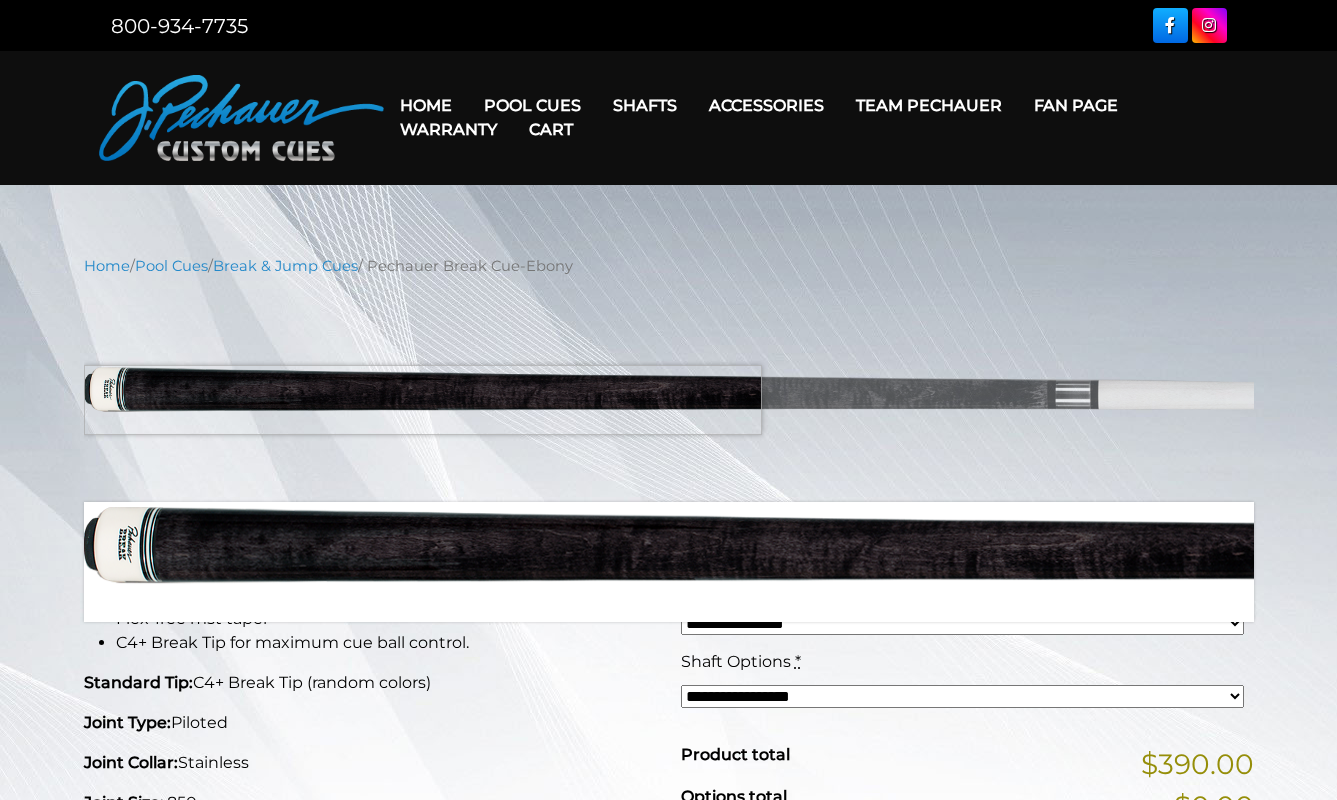 click at bounding box center [669, 389] 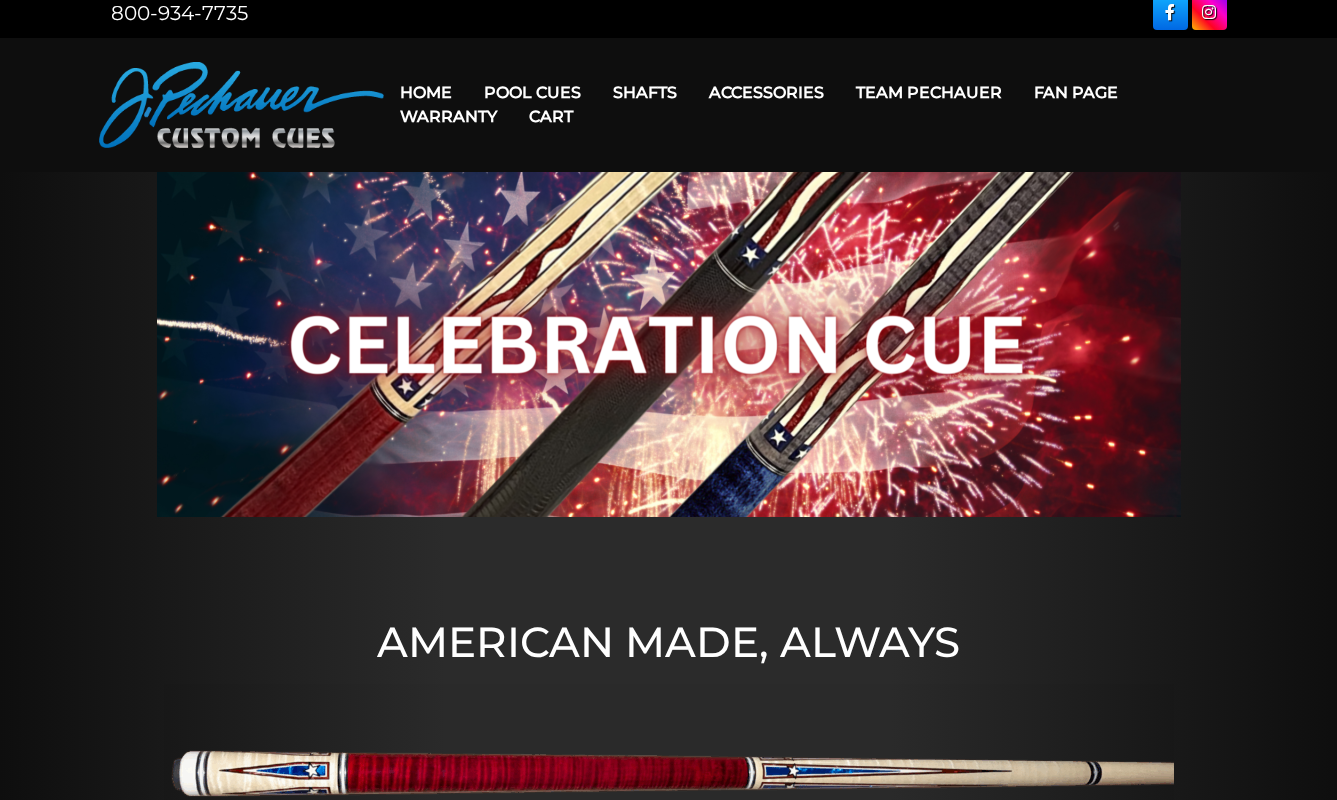 scroll, scrollTop: 0, scrollLeft: 0, axis: both 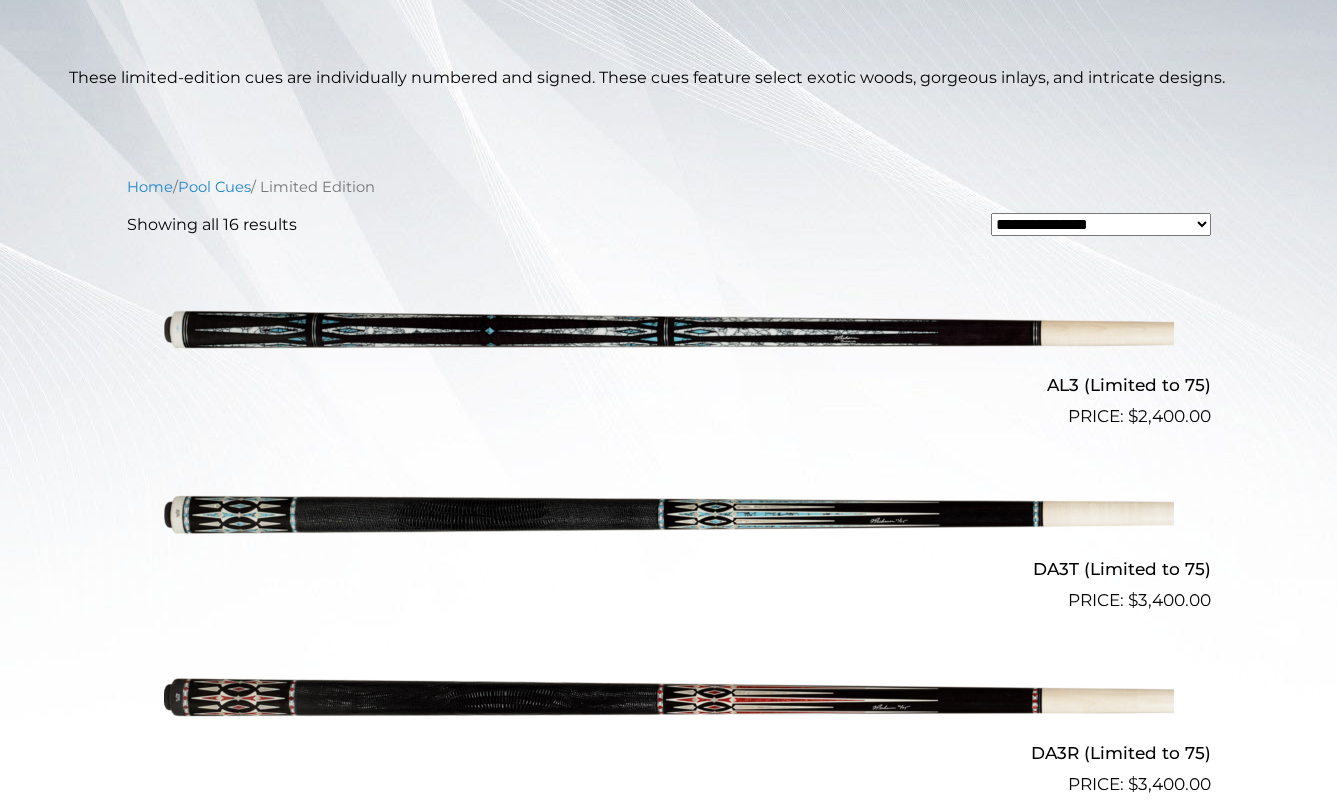click on "**********" at bounding box center (669, 1663) 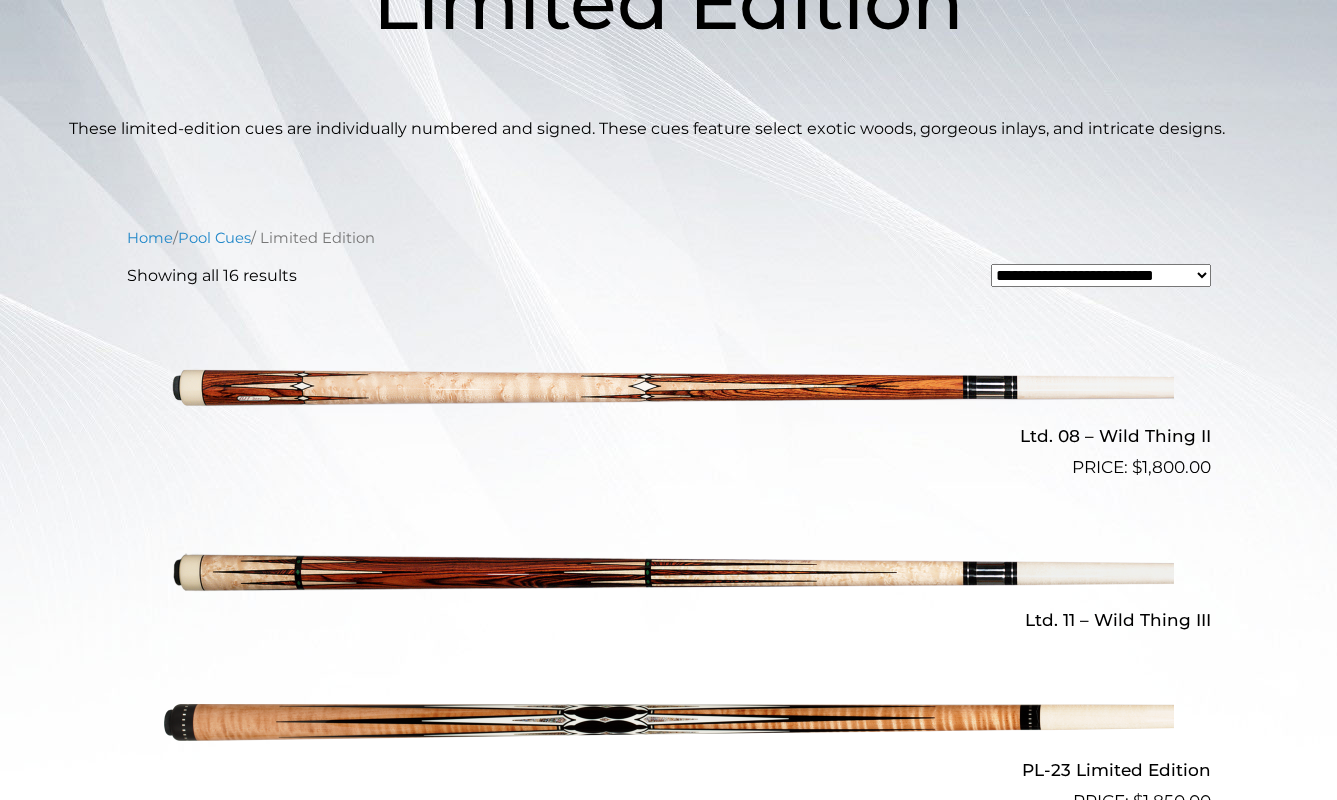 scroll, scrollTop: 374, scrollLeft: 0, axis: vertical 